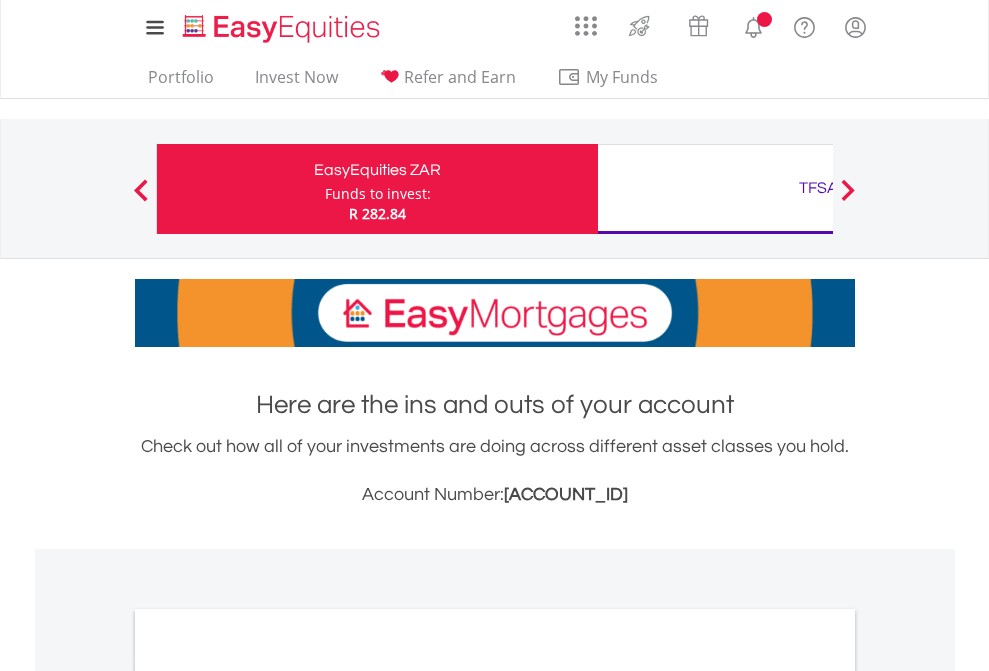 scroll, scrollTop: 0, scrollLeft: 0, axis: both 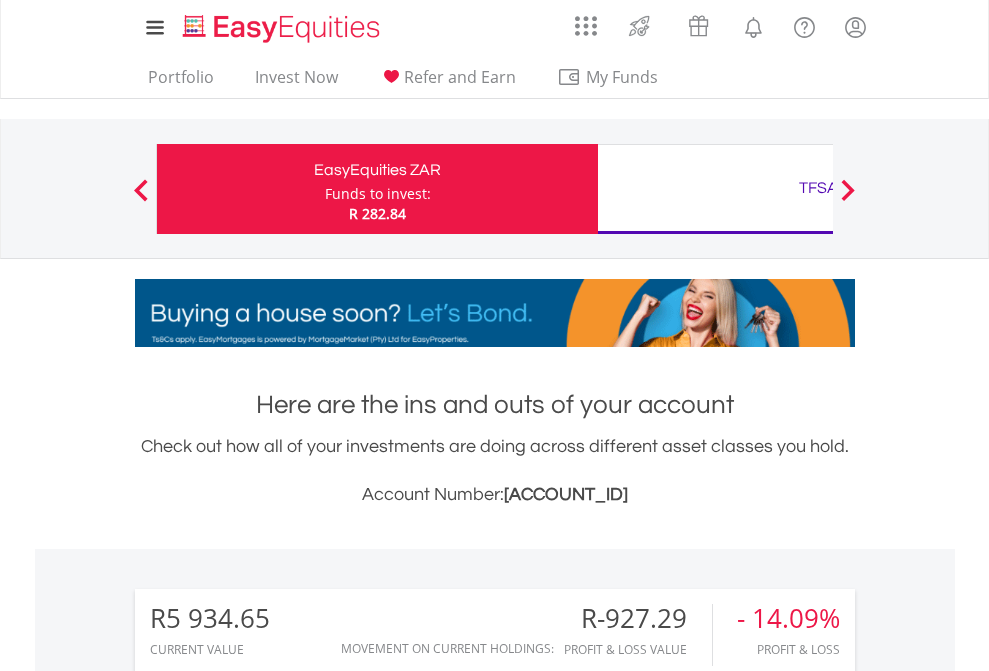 click on "Funds to invest:" at bounding box center (378, 194) 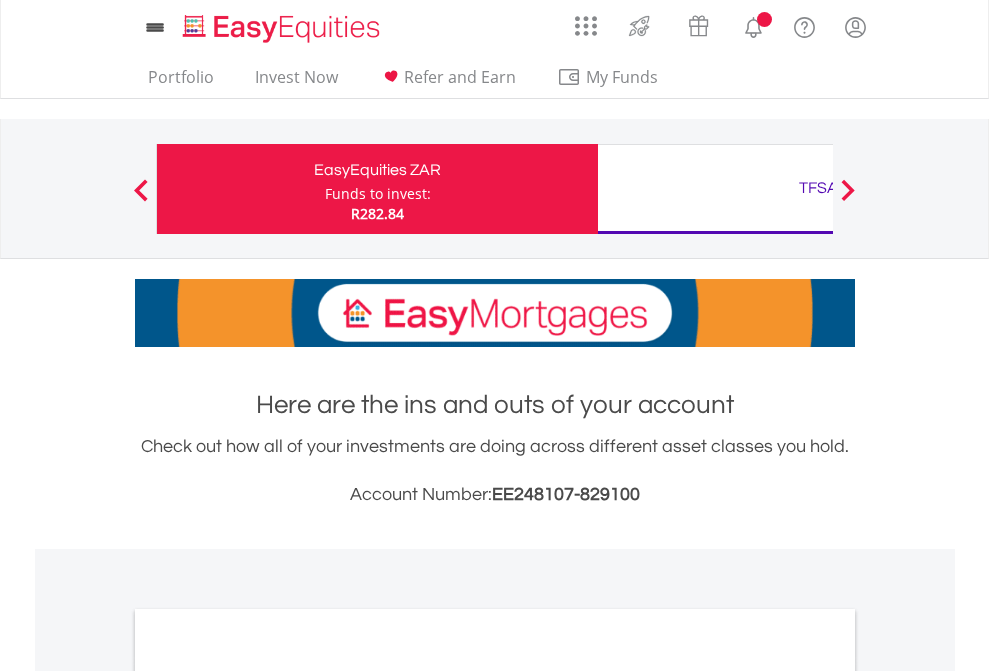 scroll, scrollTop: 0, scrollLeft: 0, axis: both 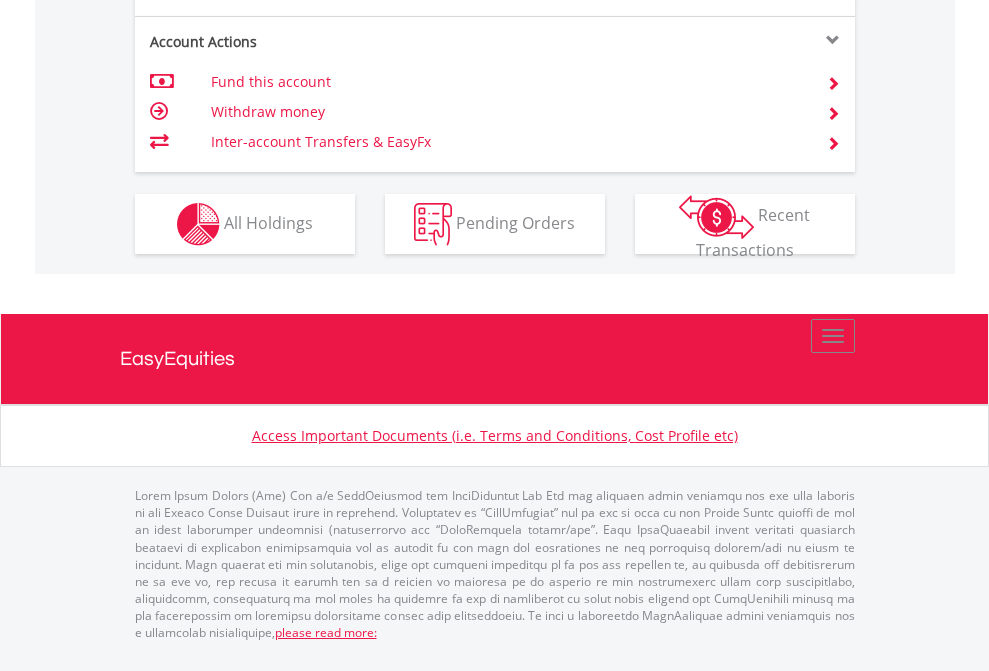 click on "Investment types" at bounding box center [706, -337] 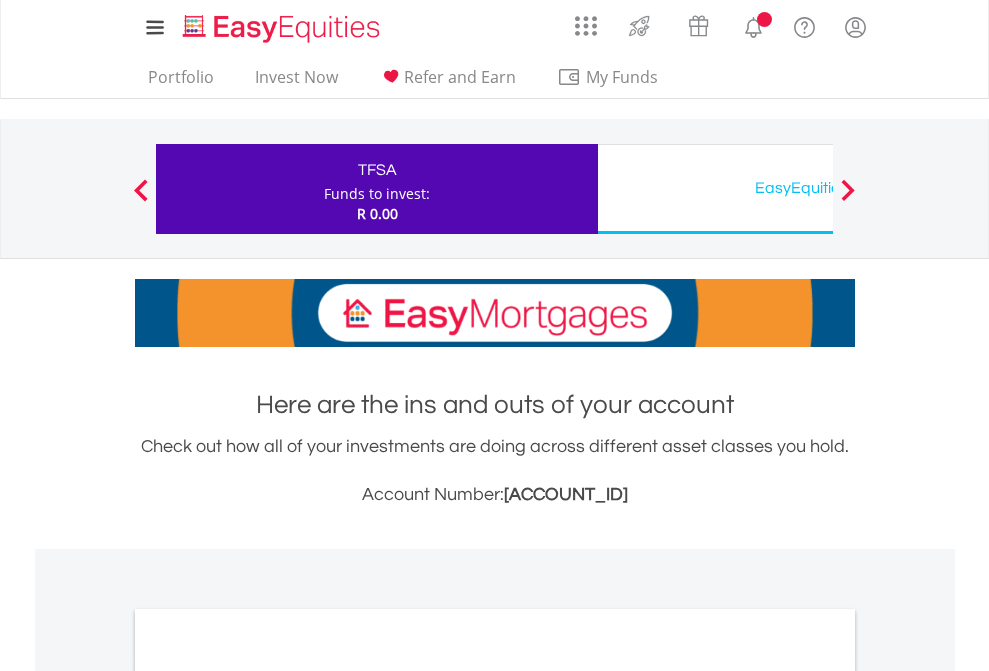 scroll, scrollTop: 0, scrollLeft: 0, axis: both 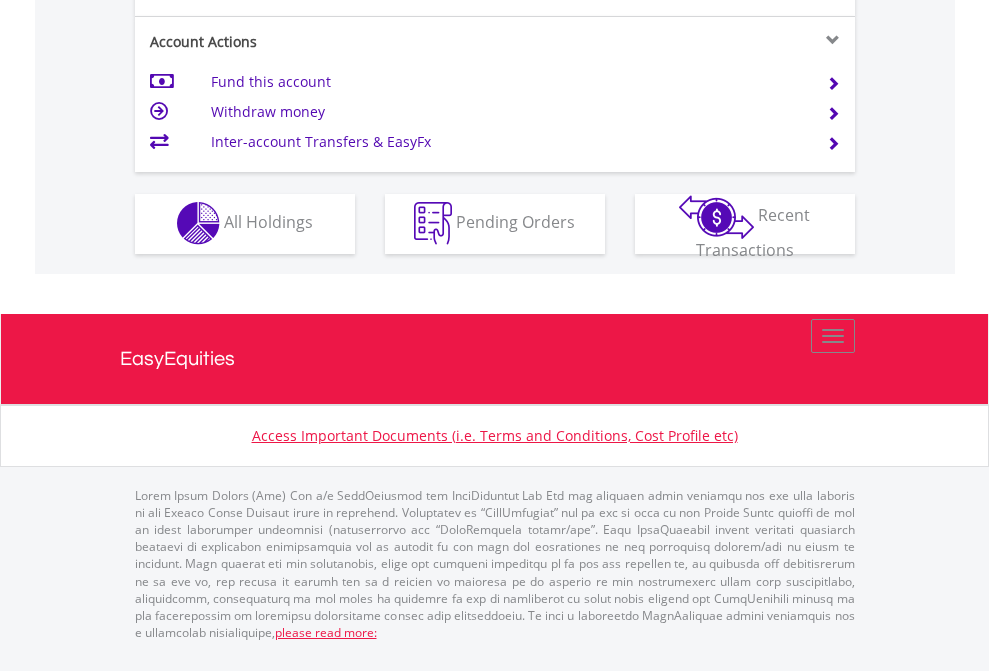 click on "Investment types" at bounding box center (706, -353) 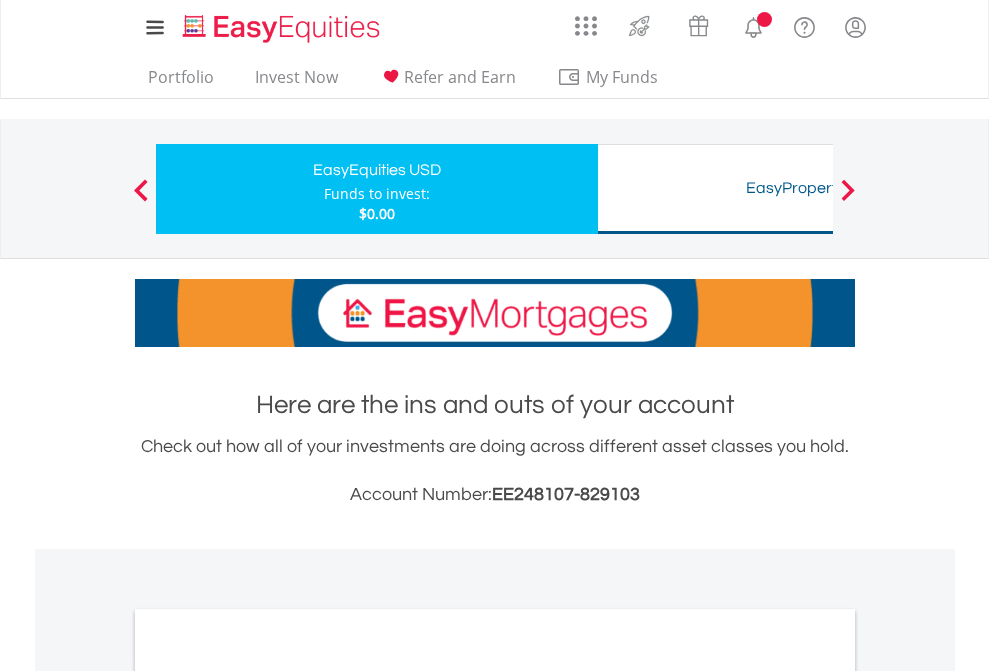 scroll, scrollTop: 0, scrollLeft: 0, axis: both 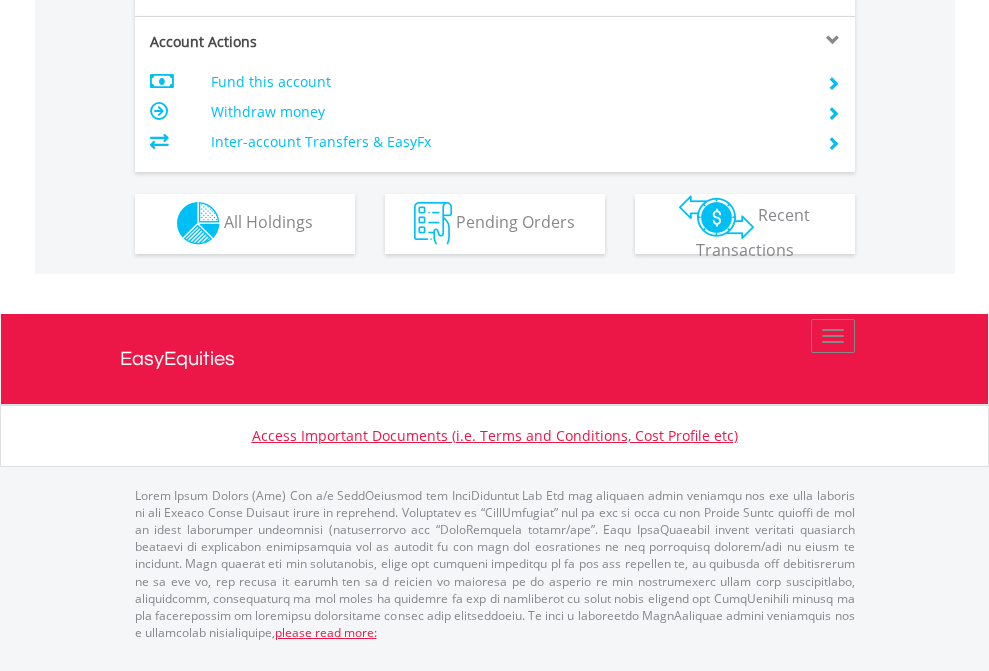 click on "Investment types" at bounding box center (706, -353) 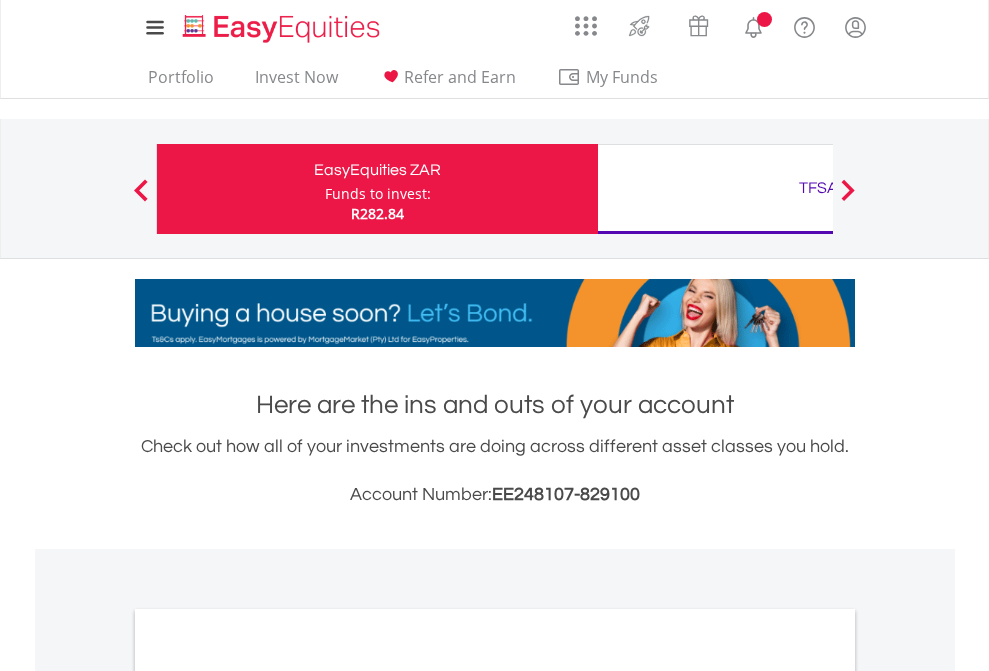 scroll, scrollTop: 1202, scrollLeft: 0, axis: vertical 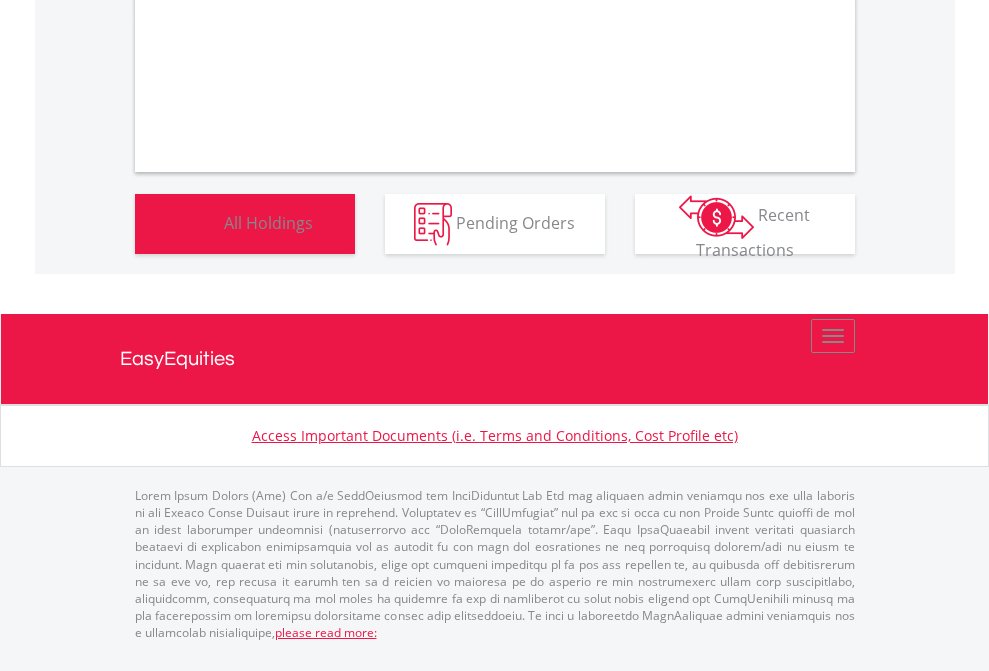 click on "All Holdings" at bounding box center [268, 222] 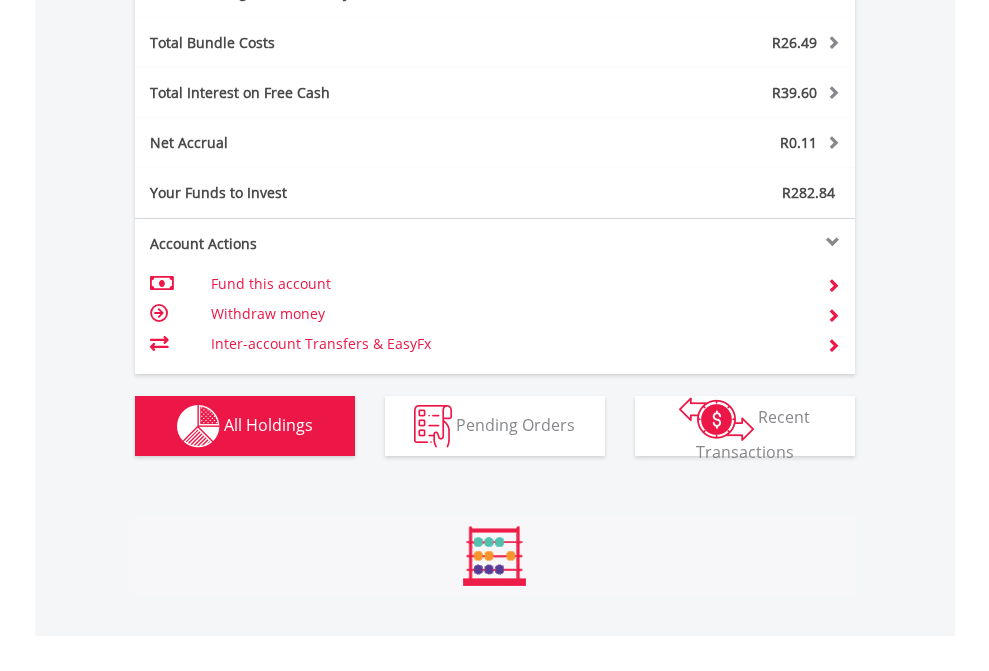 scroll, scrollTop: 999808, scrollLeft: 999687, axis: both 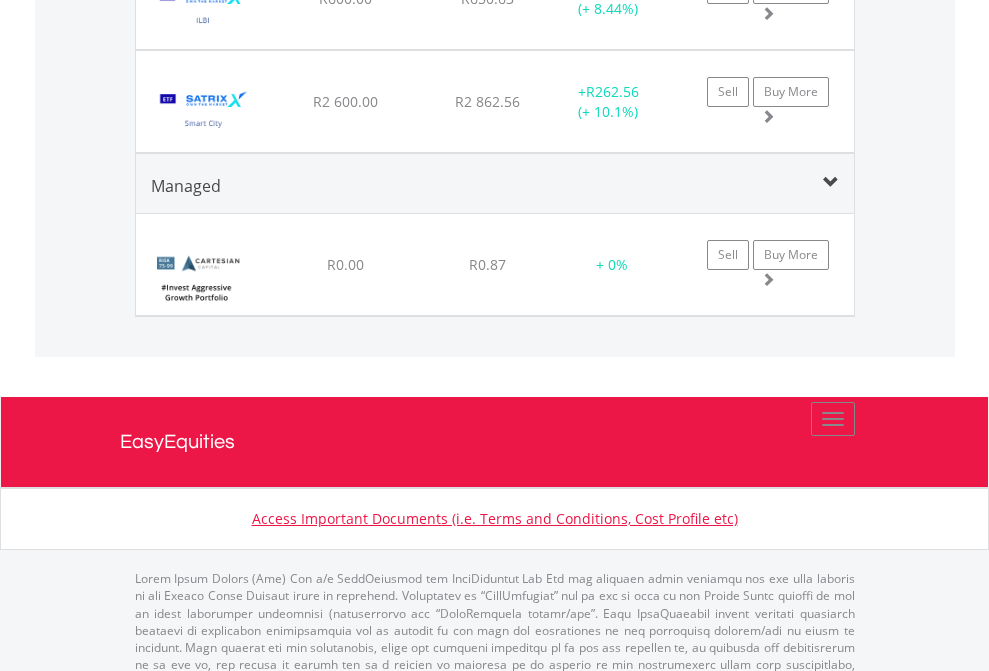 click on "TFSA" at bounding box center [818, -2196] 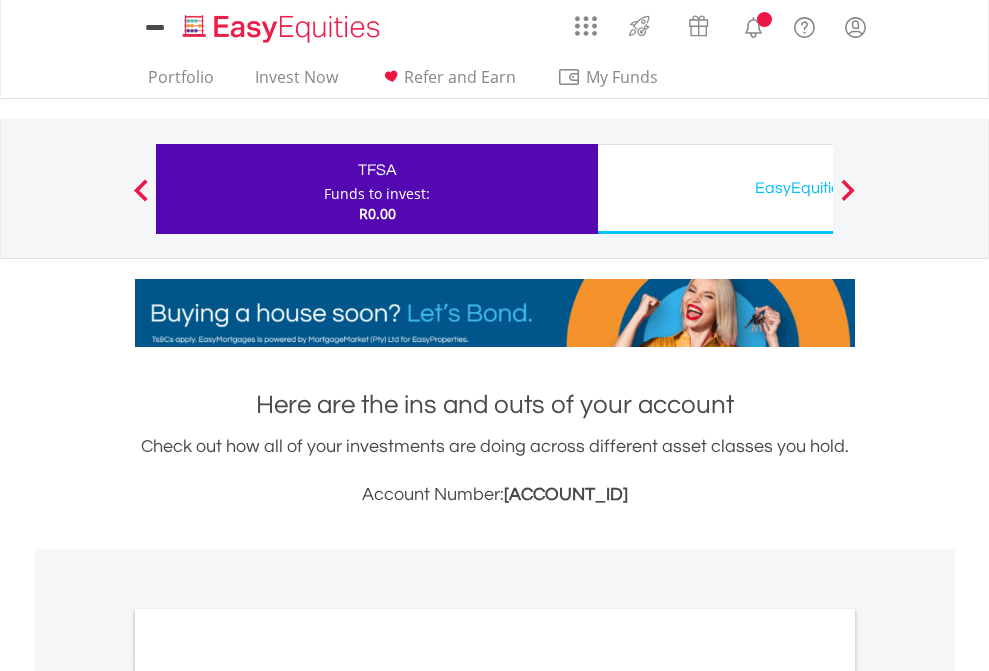click on "All Holdings" at bounding box center (268, 1096) 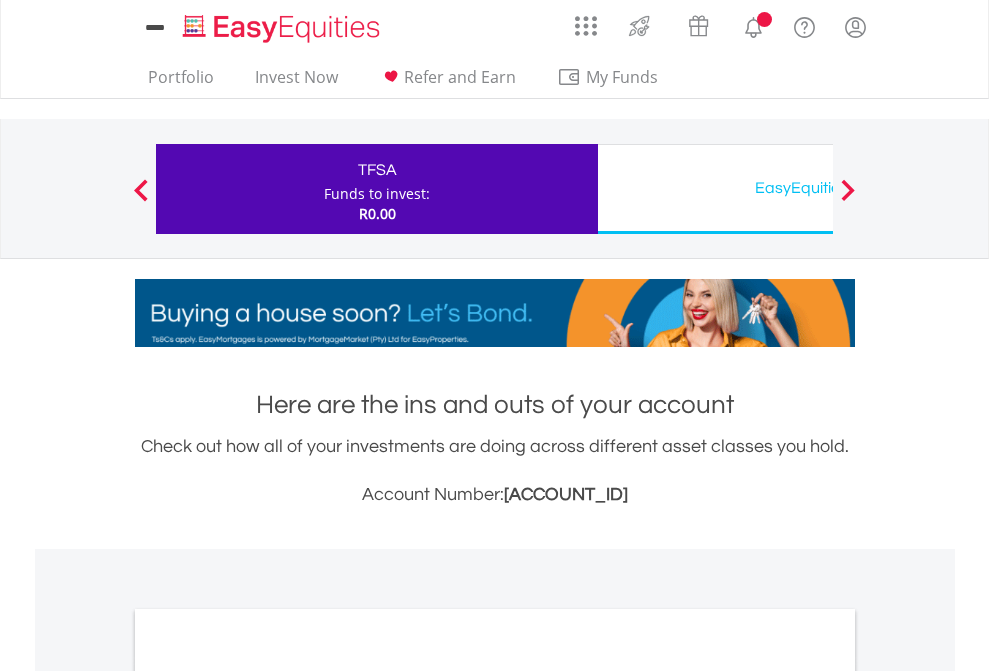scroll, scrollTop: 1202, scrollLeft: 0, axis: vertical 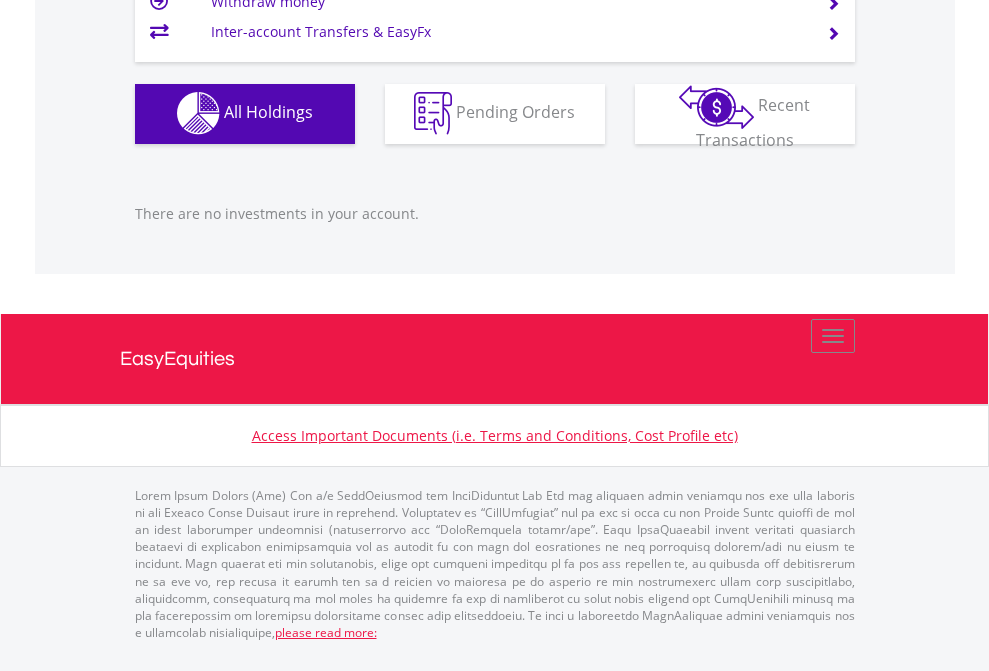 click on "EasyEquities USD" at bounding box center (818, -1142) 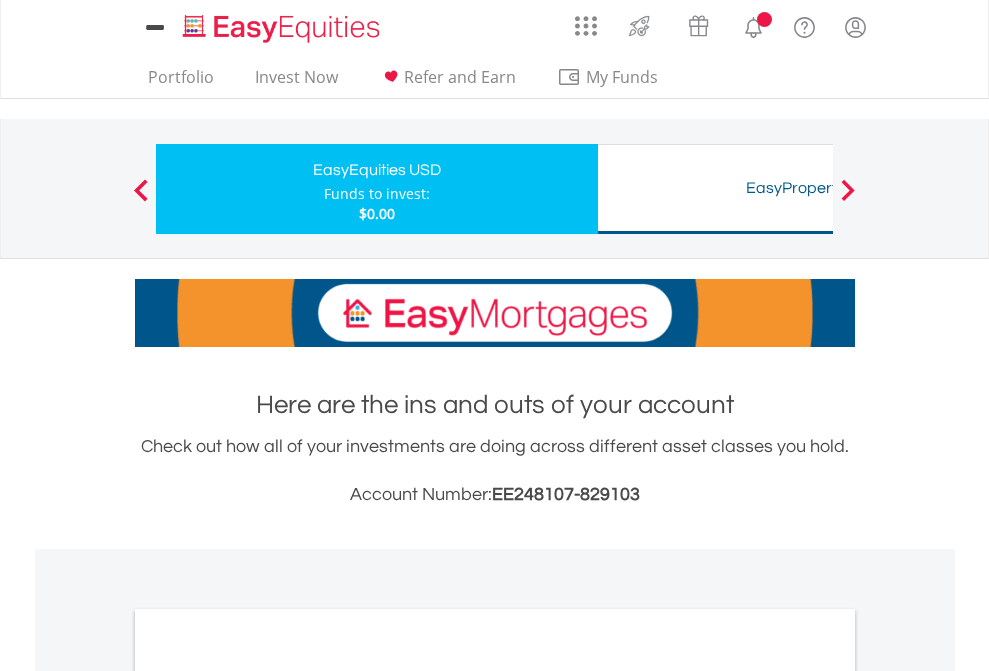 scroll, scrollTop: 0, scrollLeft: 0, axis: both 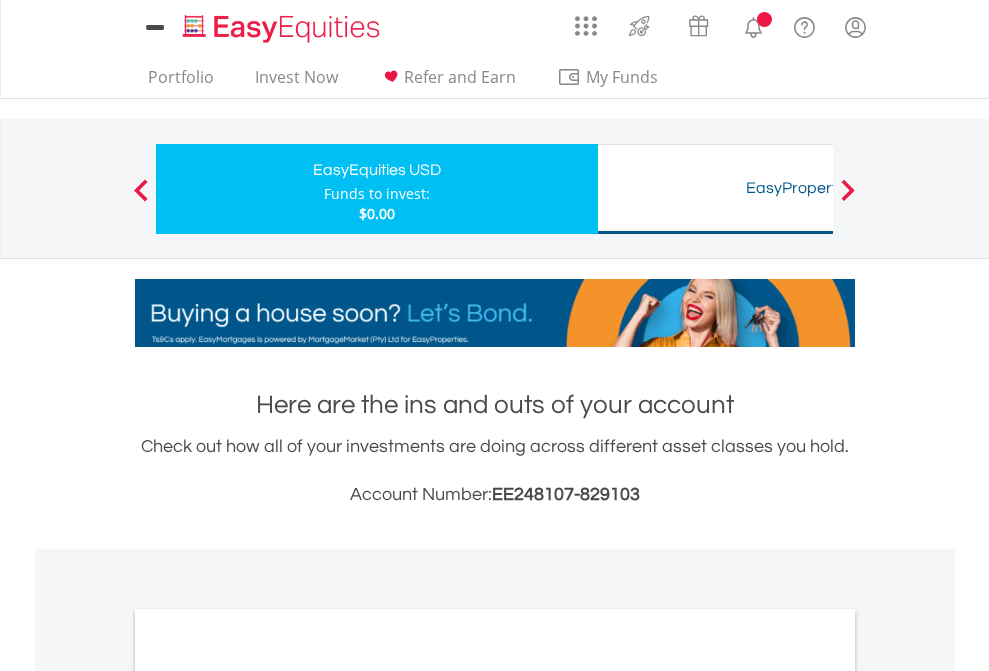 click on "All Holdings" at bounding box center (268, 1096) 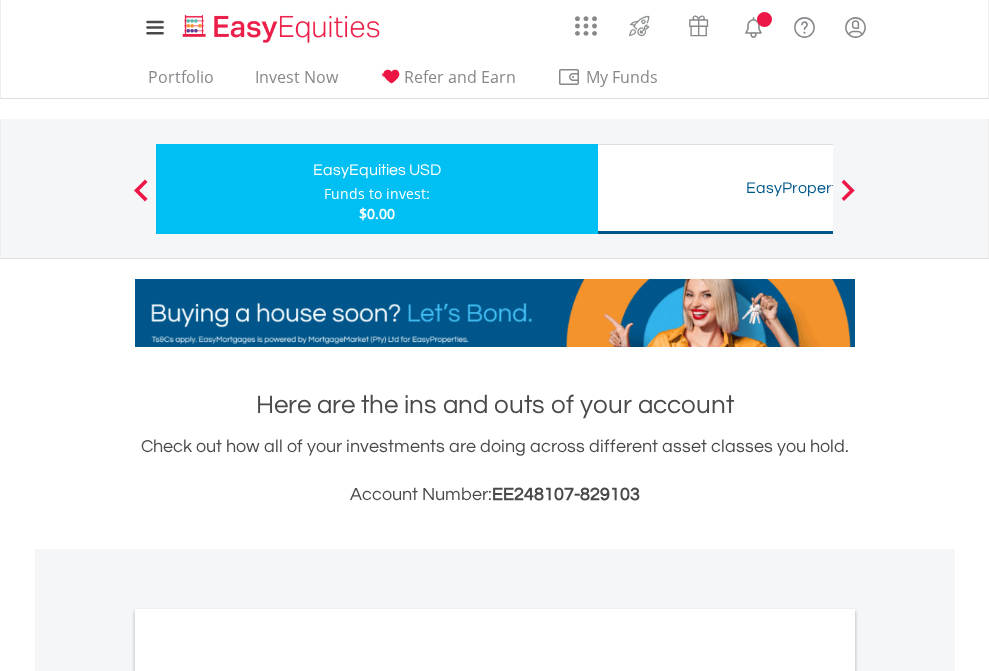 scroll, scrollTop: 1202, scrollLeft: 0, axis: vertical 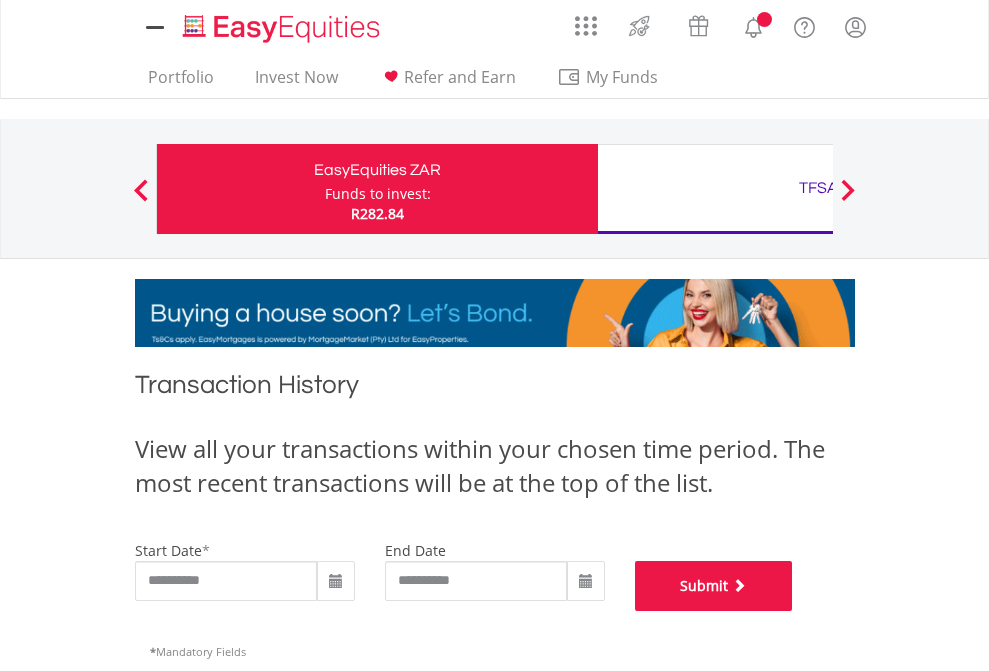 click on "Submit" at bounding box center [714, 586] 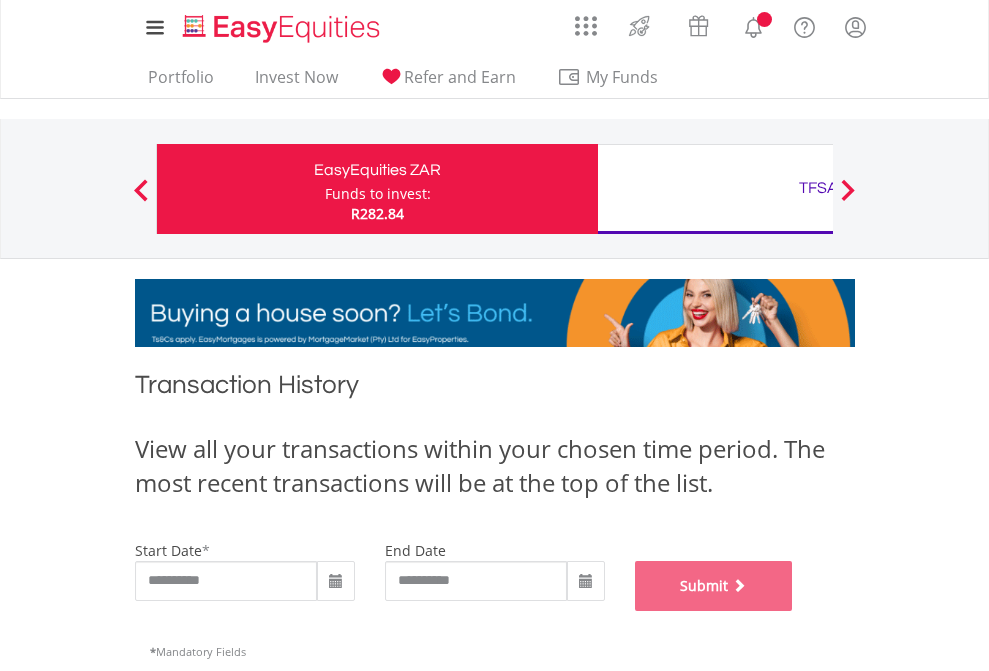 scroll, scrollTop: 811, scrollLeft: 0, axis: vertical 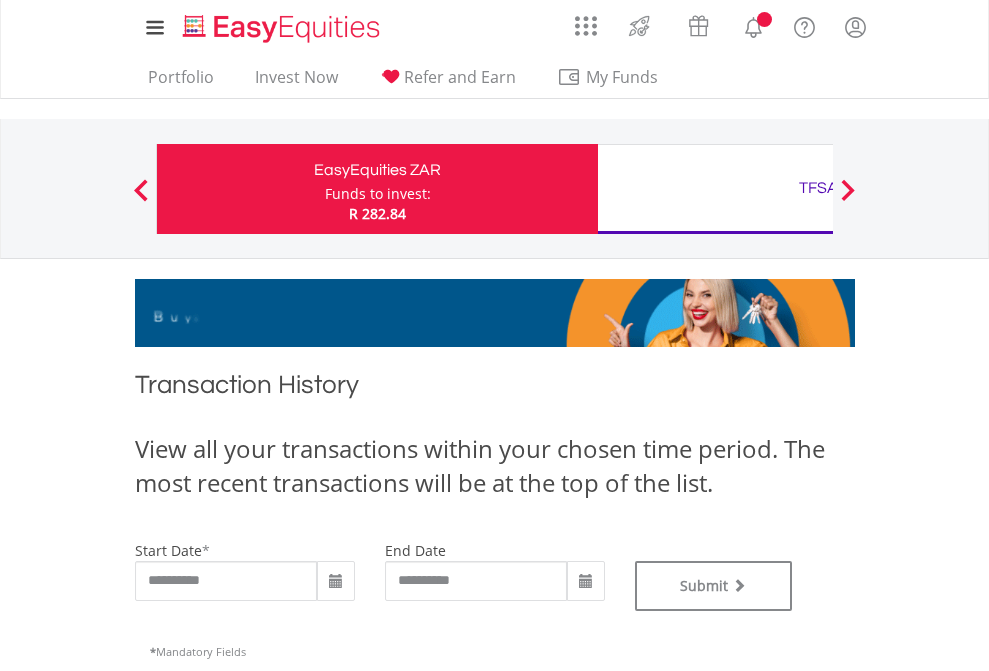 click on "TFSA" at bounding box center [818, 188] 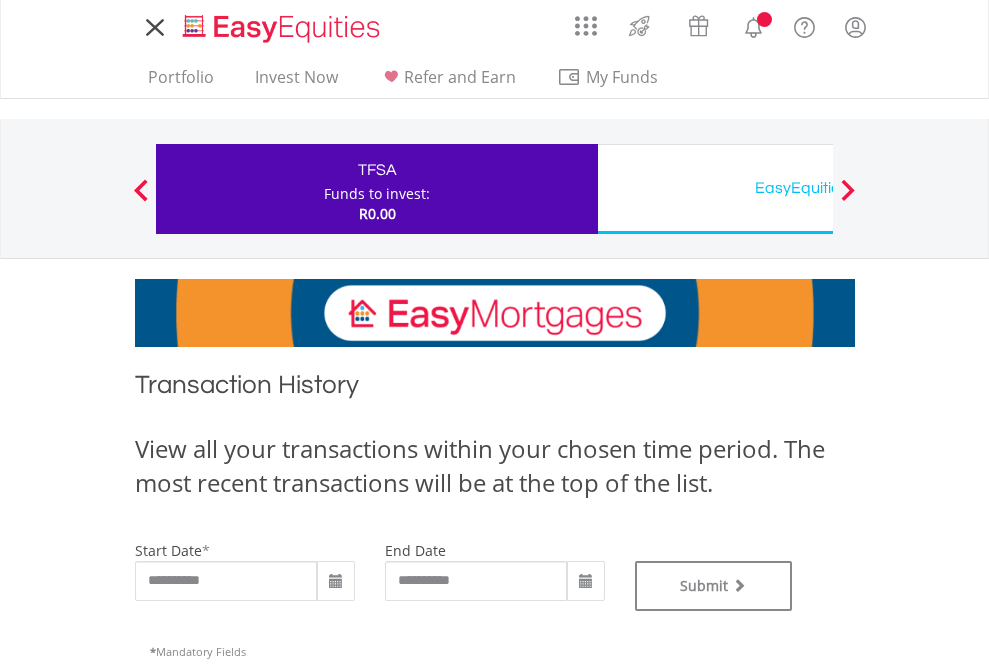 scroll, scrollTop: 0, scrollLeft: 0, axis: both 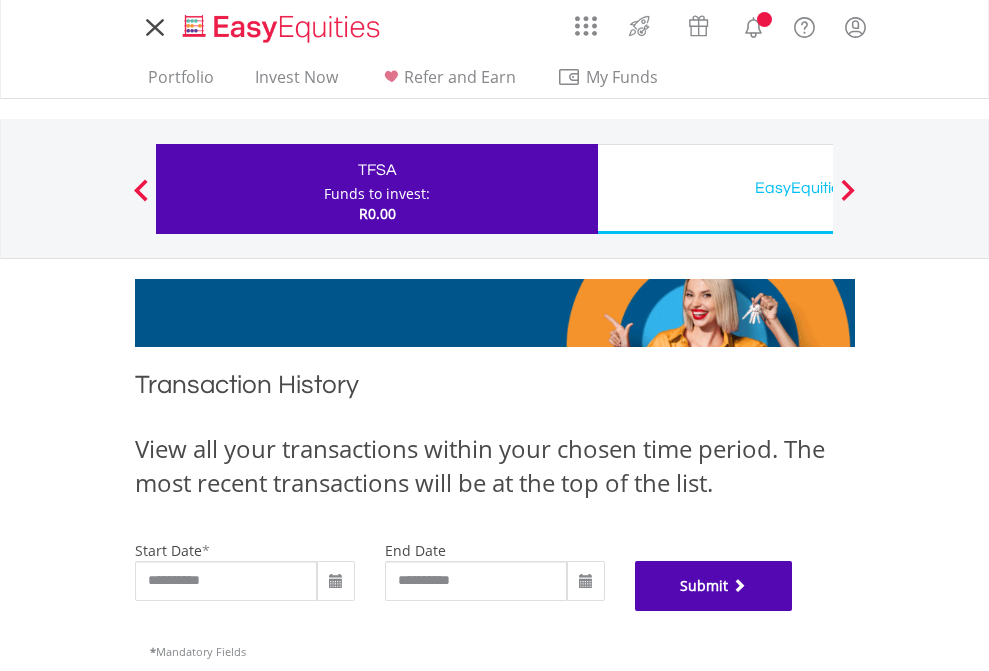 click on "Submit" at bounding box center (714, 586) 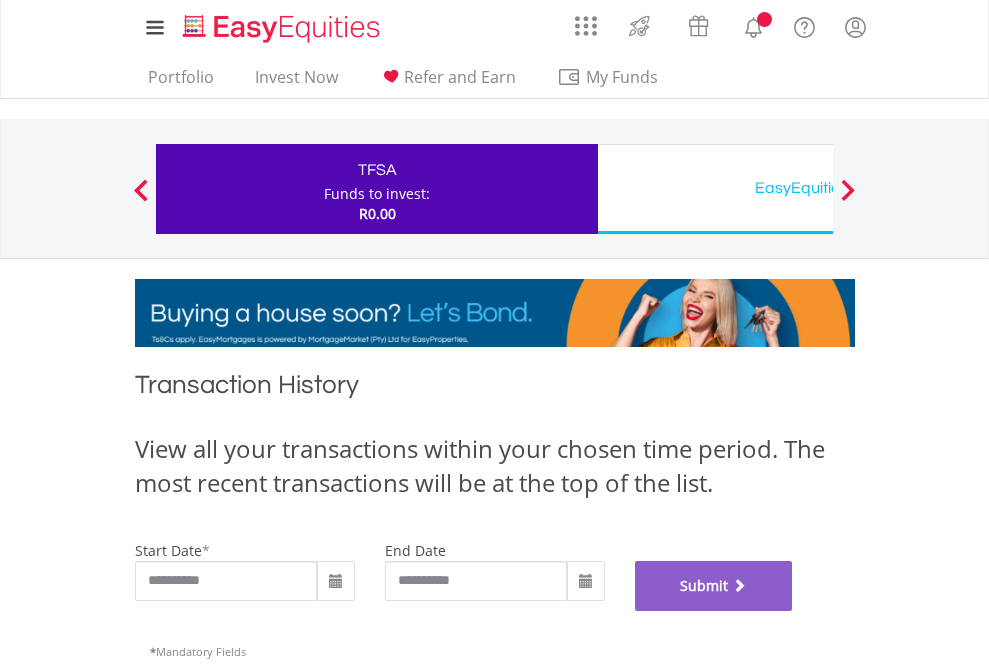 scroll, scrollTop: 811, scrollLeft: 0, axis: vertical 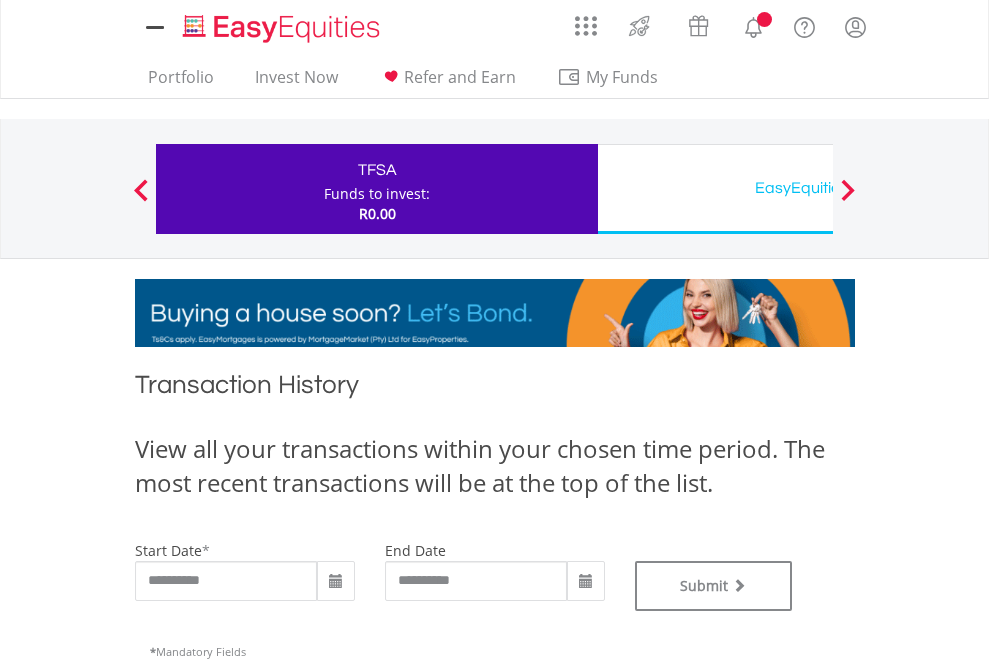 click on "EasyEquities USD" at bounding box center [818, 188] 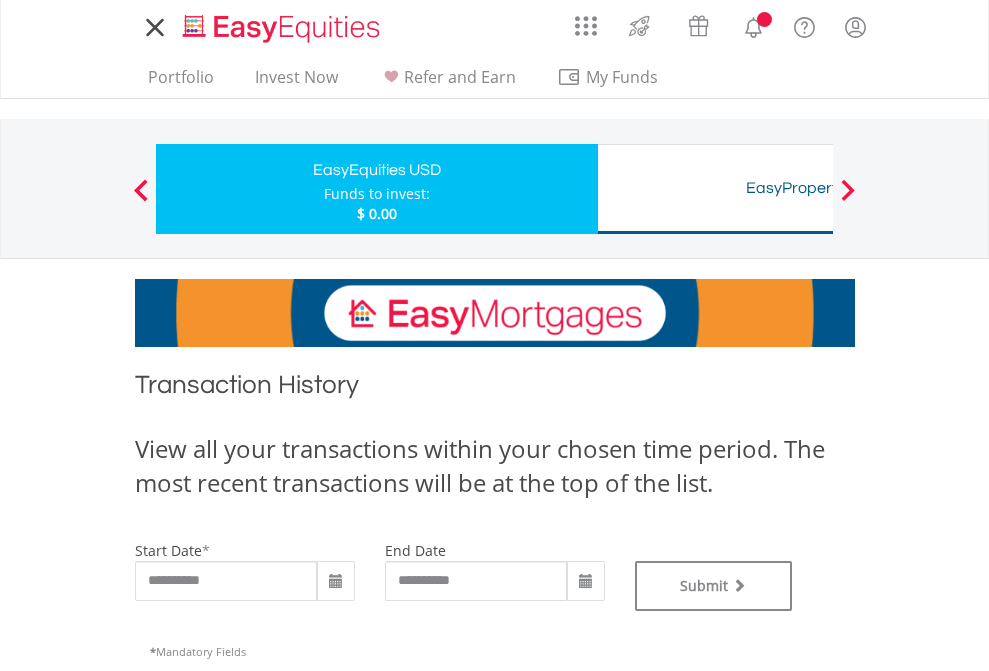 scroll, scrollTop: 0, scrollLeft: 0, axis: both 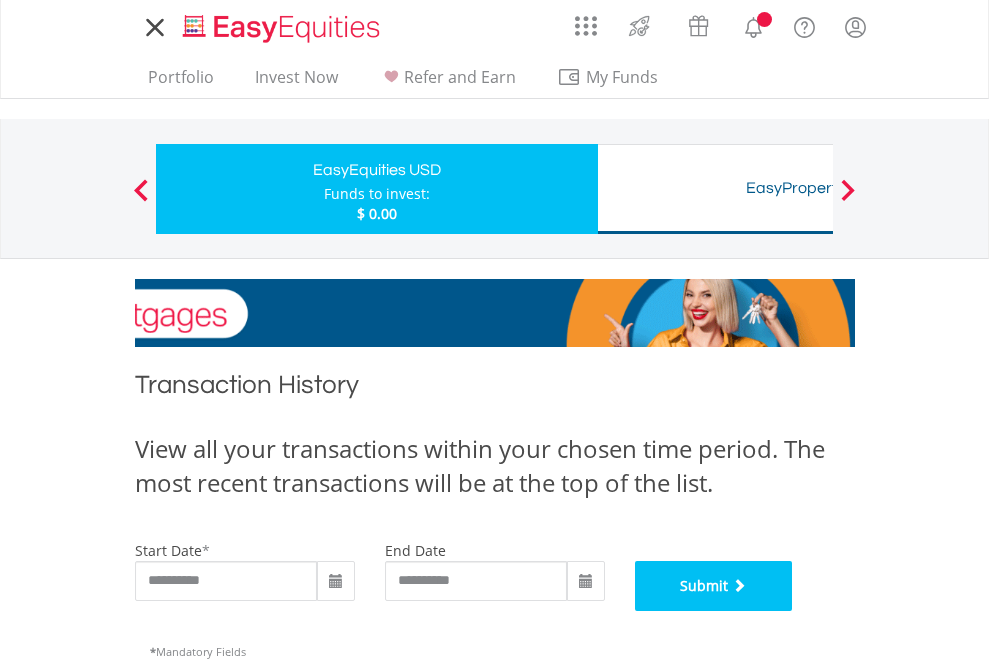 click on "Submit" at bounding box center [714, 586] 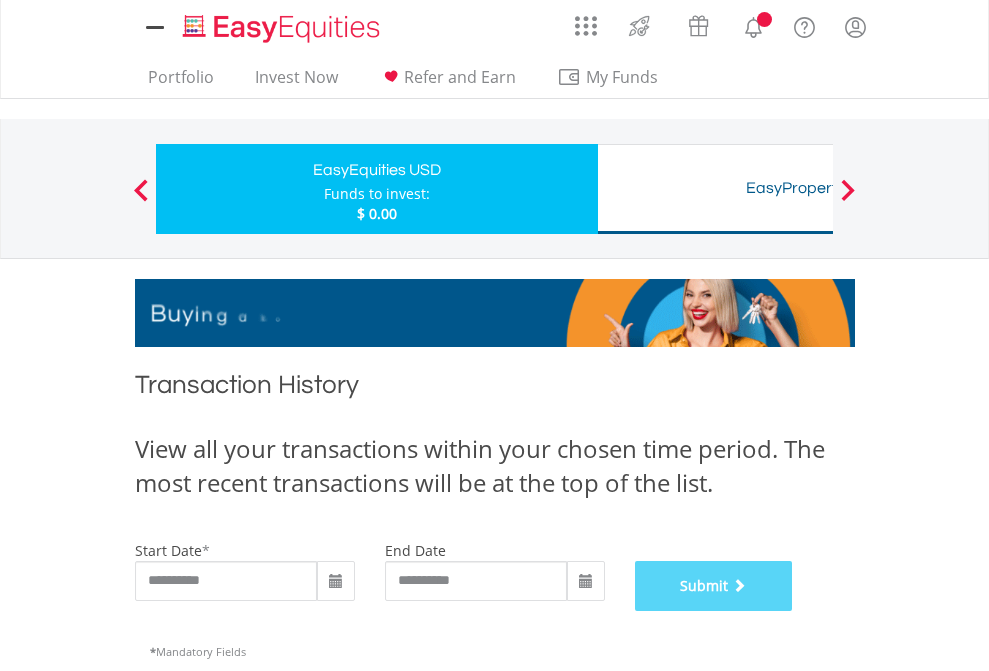 scroll, scrollTop: 811, scrollLeft: 0, axis: vertical 